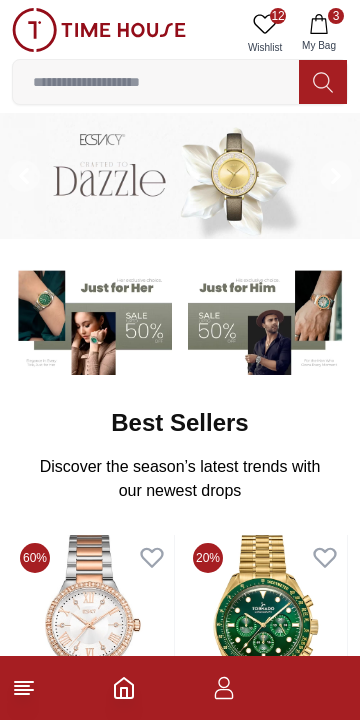 scroll, scrollTop: 0, scrollLeft: 0, axis: both 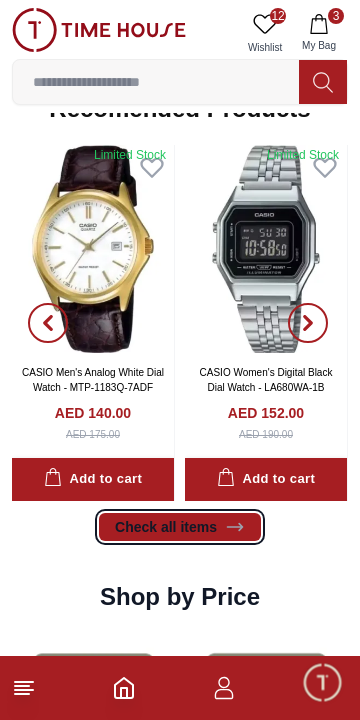 click on "Check all items" at bounding box center [180, 527] 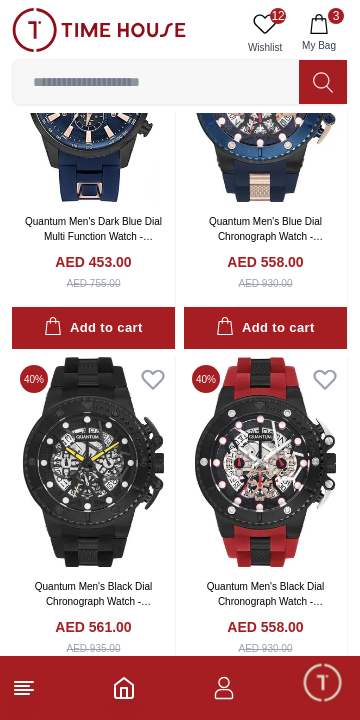 scroll, scrollTop: 0, scrollLeft: 0, axis: both 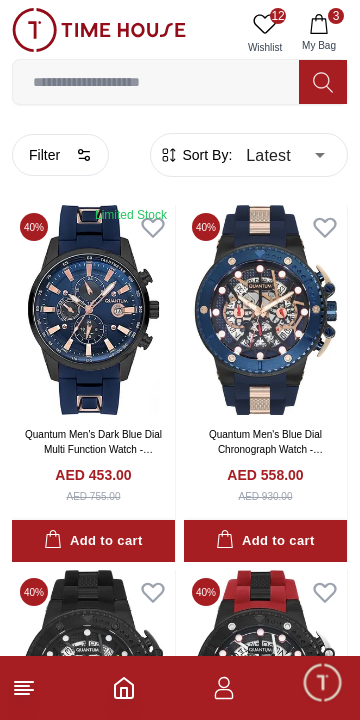 click on "100% Genuine products with International Warranty Shop From [COUNTRY] | العربية |     Currency    | 12 Wishlist 3 My Bag Help Our Stores My Account 12 Wishlist 3 My Bag Home    Filter By Clear Brands Quantum Lee Cooper Slazenger Kenneth Scott Astro Ecstacy Tornado CASIO CITIZEN GUESS ORIENT Michael Kors Police Ducati CERRUTI 1881 G-Shock Lee Cooper Accessories Tsar Bomba Irus Idee Vogue Polaroid Ciga Design Color Black Green Blue Red Dark Blue Silver Silver / Black Orange Rose Gold Grey White Mop White White / Rose Gold Silver / Black Silver / Gold Silver / Rose Gold Black / Black Black / Silver Black / Rose Gold Gold Yellow Dark Green Brown White / Silver Light Blue Black /Rose Gold Black /Grey Black /Red Black /Black Black / Rose Gold / Black Rose Gold / Black Rose Gold / Black / Black White Mop / Silver Blue / Rose Gold Pink Green /Silver Purple Silver Silver Silver / Blue Black  / Rose Gold Green / Green Blue / Black Blue / Blue Titanum Navy Blue Military Green Champagne 1" at bounding box center (180, 2026) 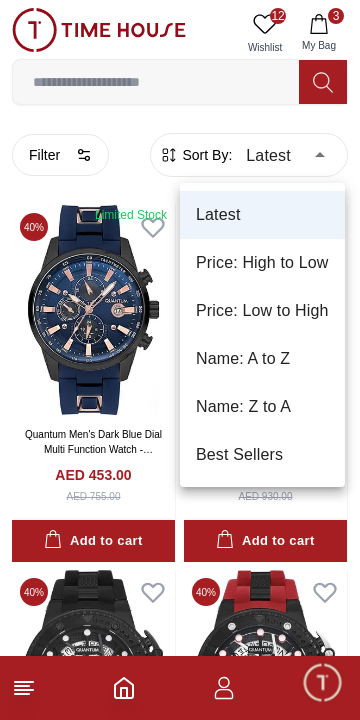 click at bounding box center (180, 360) 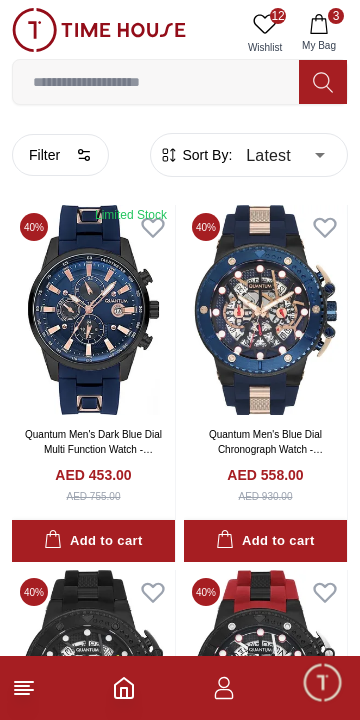 click on "Filter" at bounding box center (60, 155) 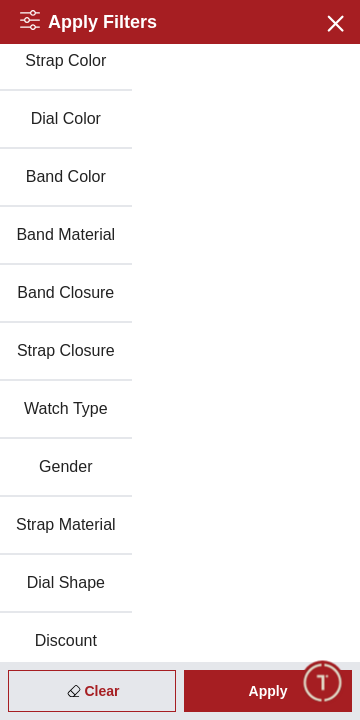scroll, scrollTop: 428, scrollLeft: 0, axis: vertical 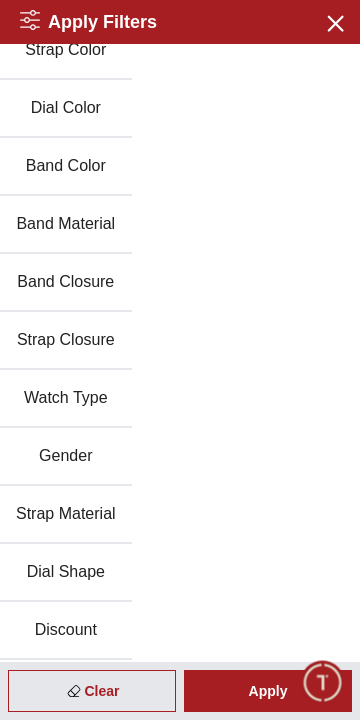 click on "Gender" at bounding box center (66, 457) 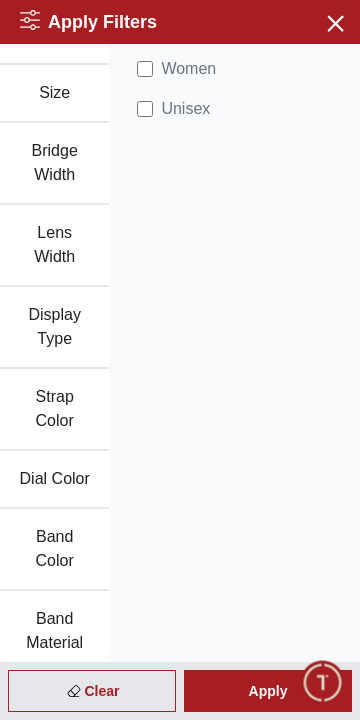 scroll, scrollTop: 0, scrollLeft: 0, axis: both 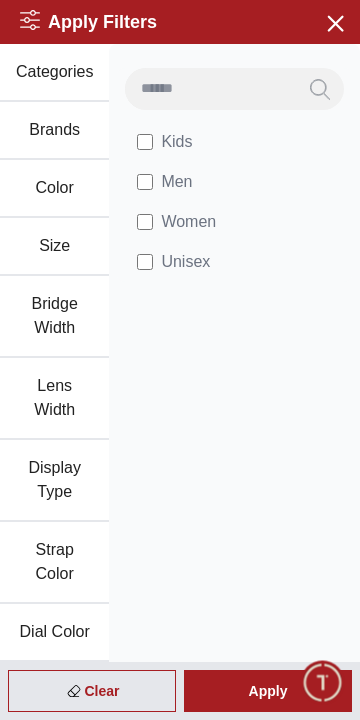 click on "Apply" at bounding box center (268, 691) 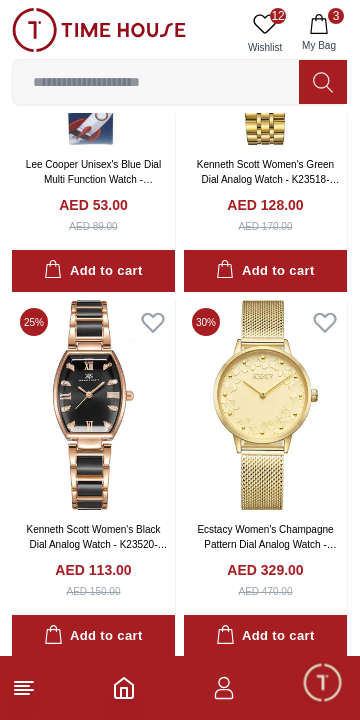scroll, scrollTop: 271, scrollLeft: 0, axis: vertical 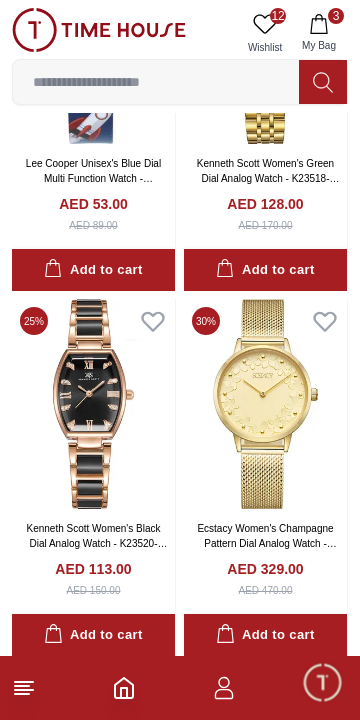 click at bounding box center (93, 404) 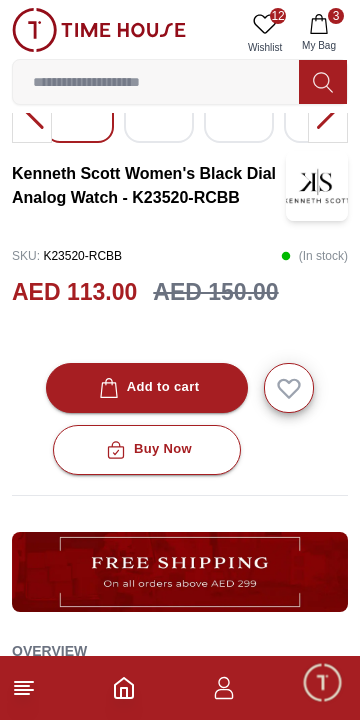 scroll, scrollTop: 377, scrollLeft: 0, axis: vertical 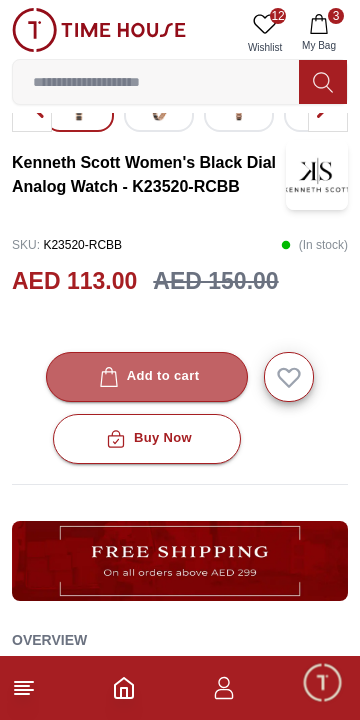 click on "Add to cart" at bounding box center (147, 376) 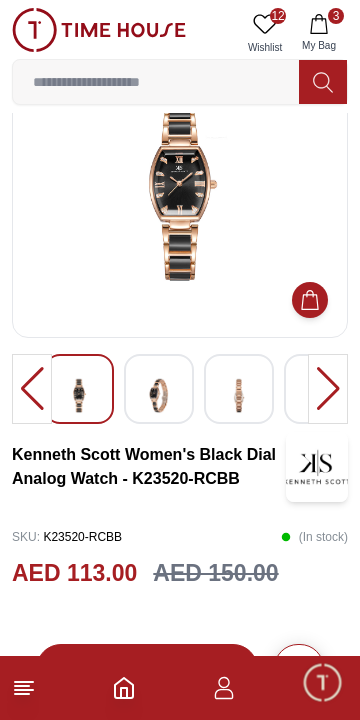 scroll, scrollTop: 0, scrollLeft: 0, axis: both 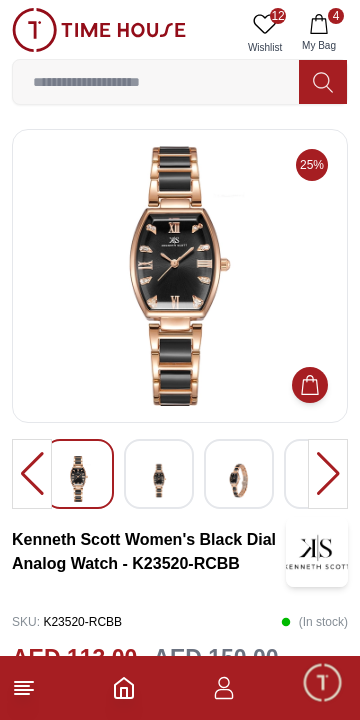 click at bounding box center (180, 276) 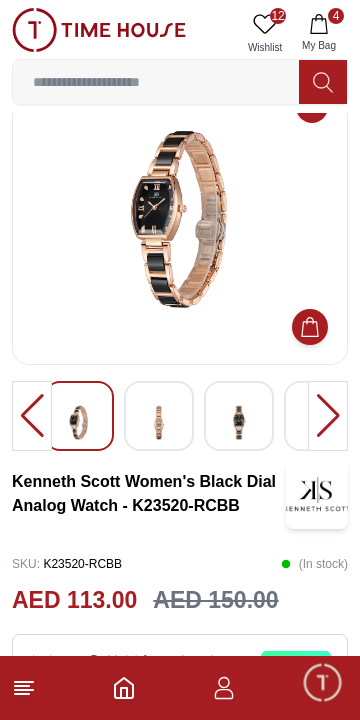 scroll, scrollTop: 47, scrollLeft: 0, axis: vertical 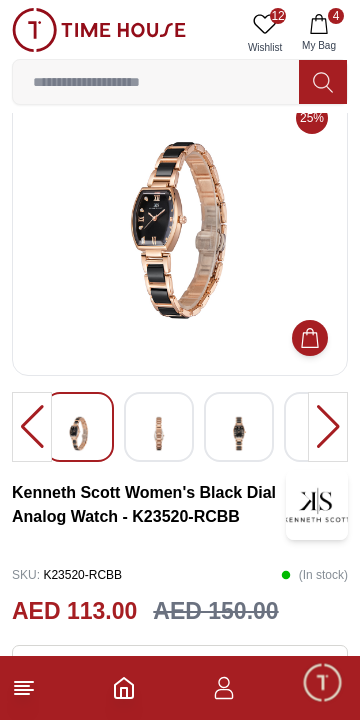 click at bounding box center [159, 433] 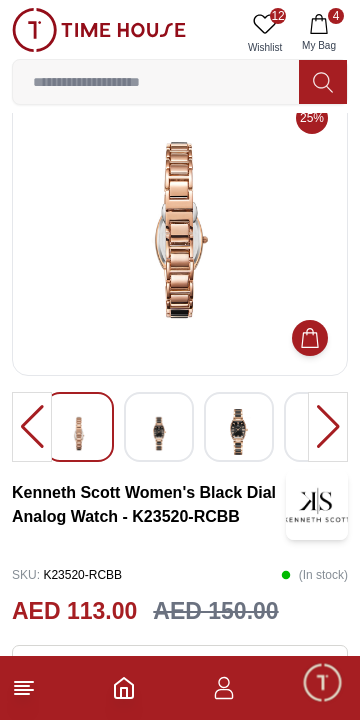 click at bounding box center (239, 427) 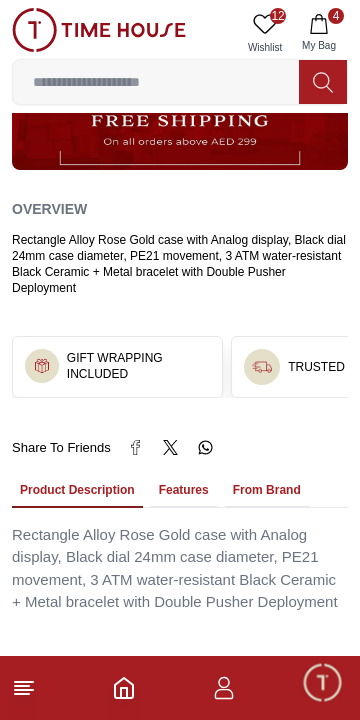 scroll, scrollTop: 1002, scrollLeft: 0, axis: vertical 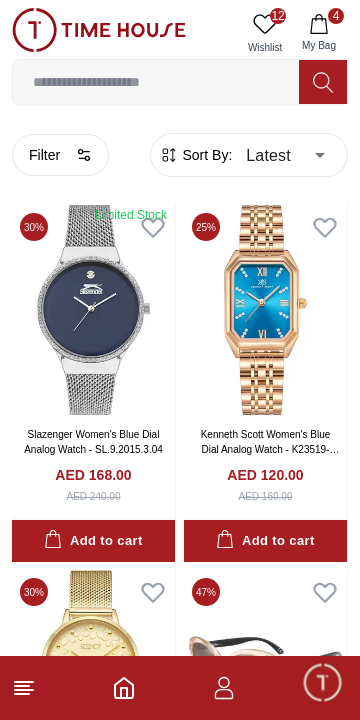 click 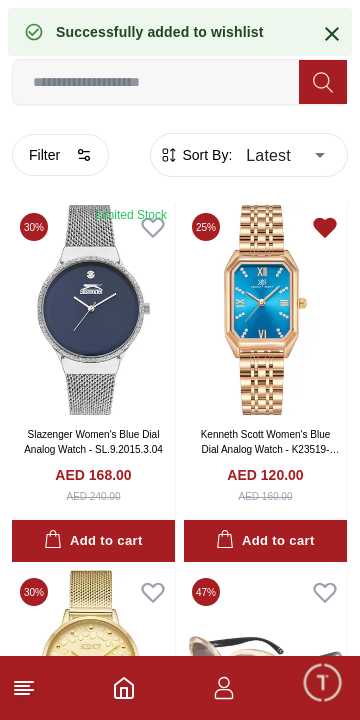 click on "Add to cart" at bounding box center (265, 541) 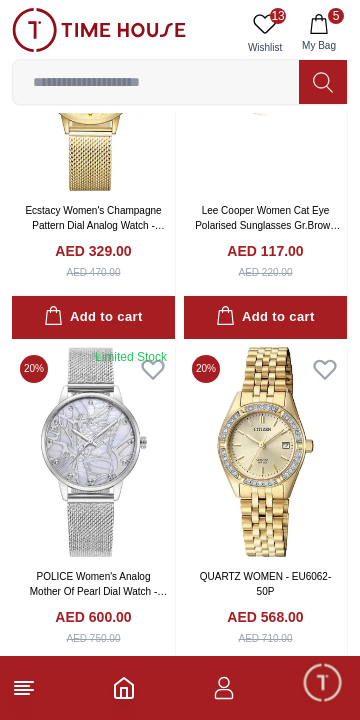 scroll, scrollTop: 606, scrollLeft: 0, axis: vertical 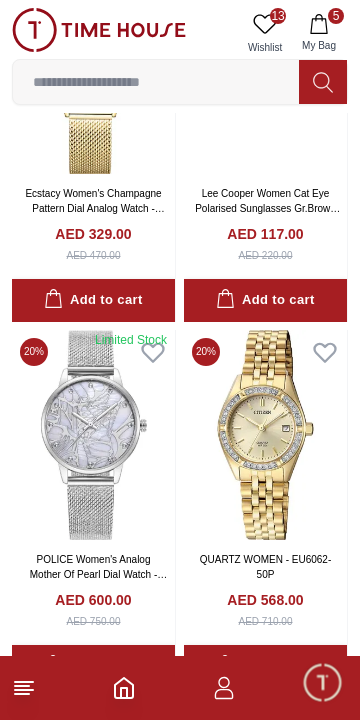 click on "QUARTZ WOMEN - EU6062-50P" at bounding box center (266, 567) 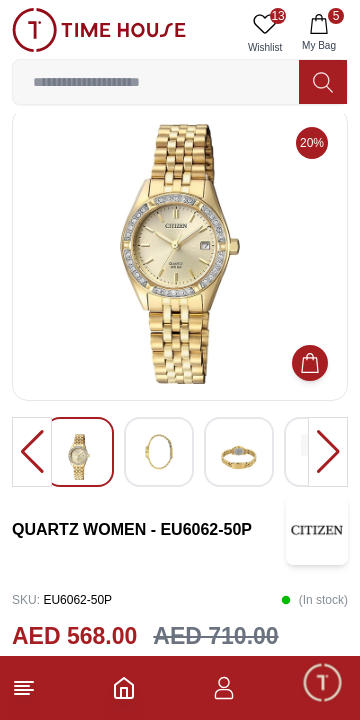 scroll, scrollTop: 0, scrollLeft: 0, axis: both 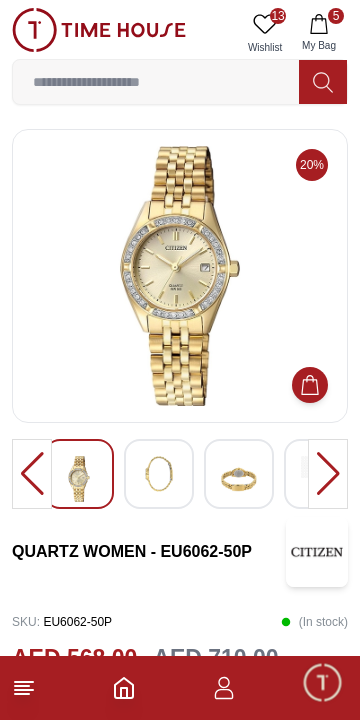 click at bounding box center [159, 474] 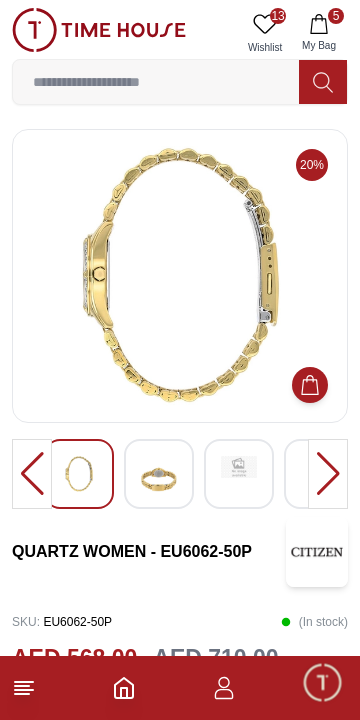 click at bounding box center [239, 467] 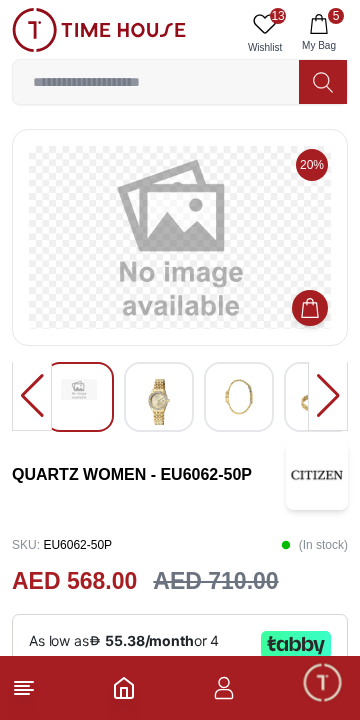 click at bounding box center [239, 397] 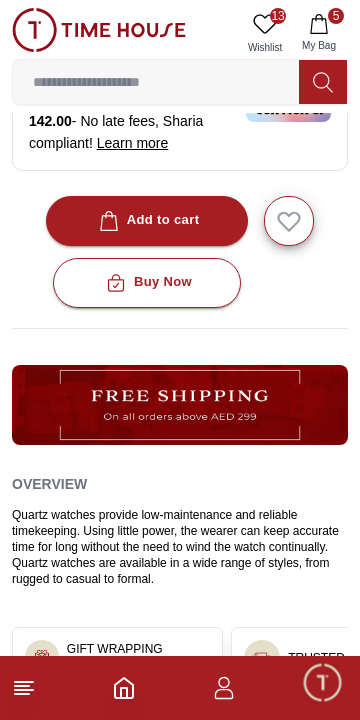 scroll, scrollTop: 726, scrollLeft: 0, axis: vertical 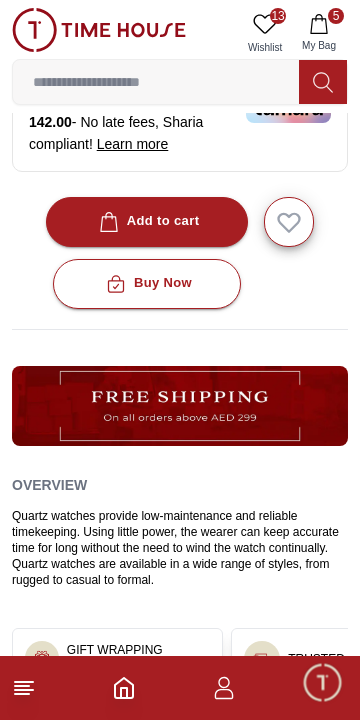 click on "Add to cart" at bounding box center (147, 221) 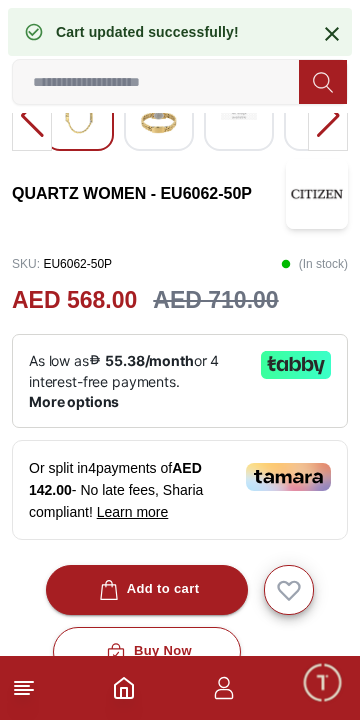 scroll, scrollTop: 0, scrollLeft: 0, axis: both 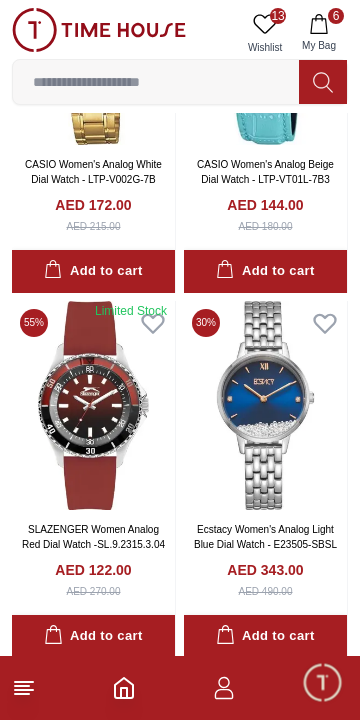 click at bounding box center (93, 406) 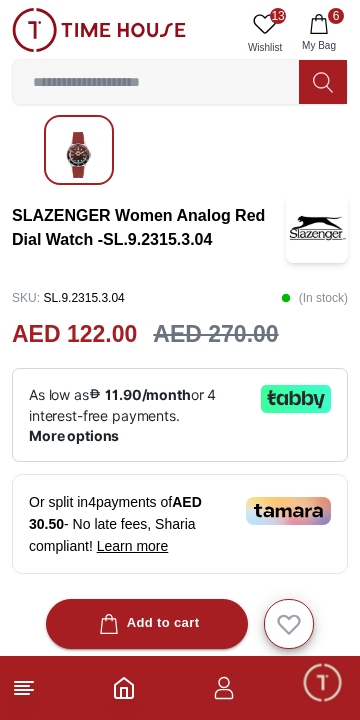 scroll, scrollTop: 327, scrollLeft: 0, axis: vertical 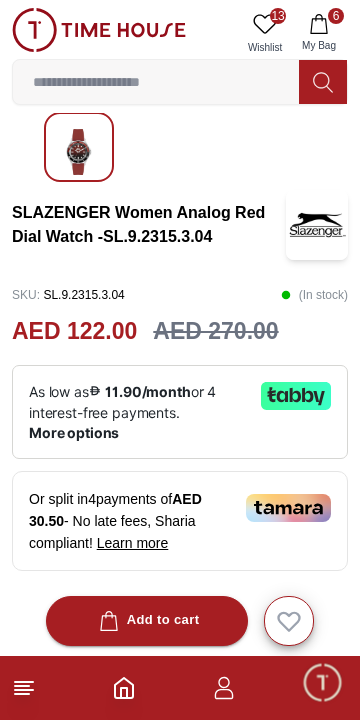 click on "Add to cart" at bounding box center (147, 620) 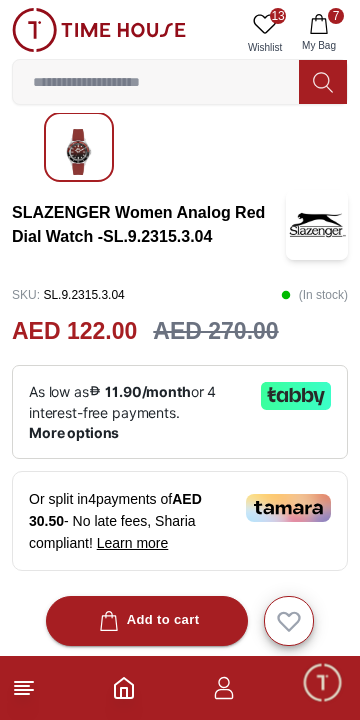 click on "Add to cart" at bounding box center (147, 621) 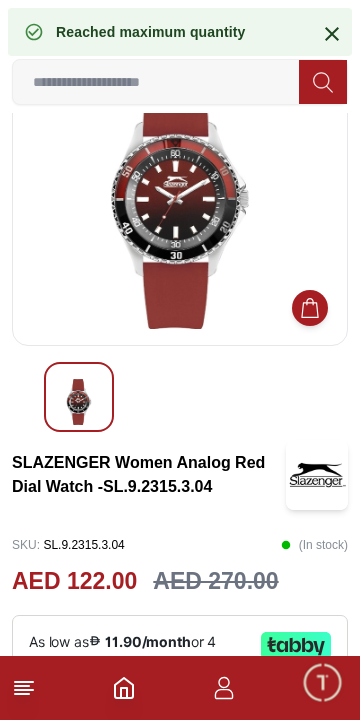 scroll, scrollTop: 0, scrollLeft: 0, axis: both 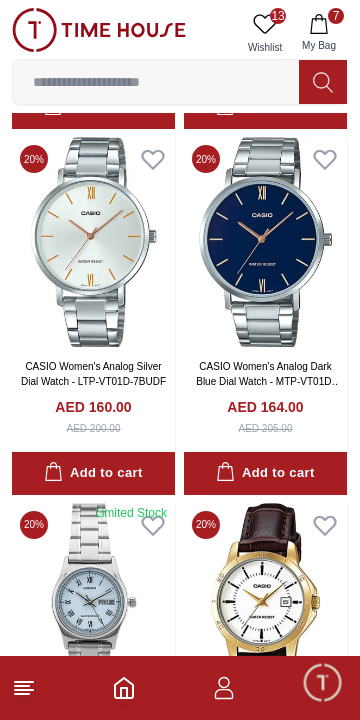 click 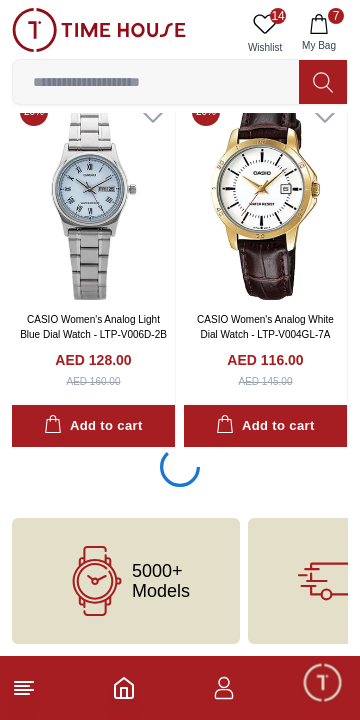 scroll, scrollTop: 7063, scrollLeft: 0, axis: vertical 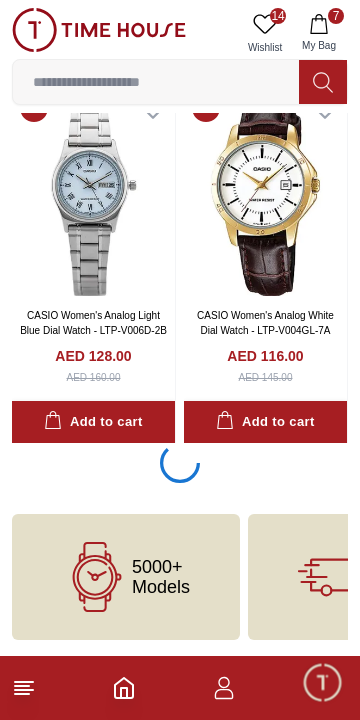 click 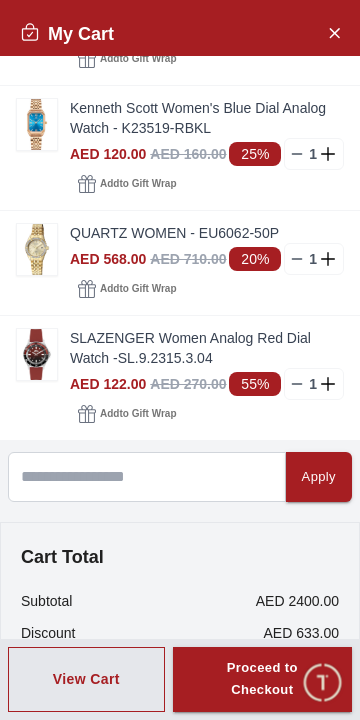 scroll, scrollTop: 551, scrollLeft: 0, axis: vertical 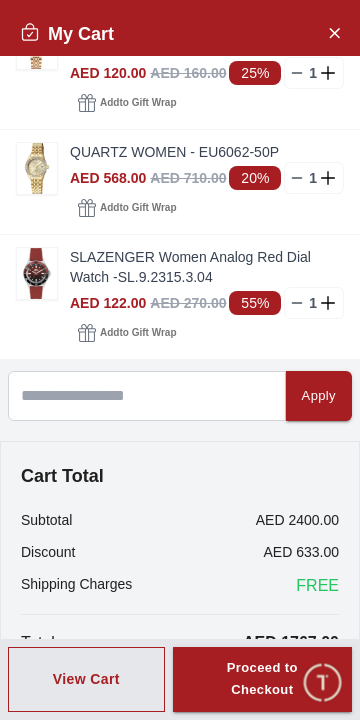 click on "QUARTZ WOMEN - EU6062-50P" at bounding box center [207, 152] 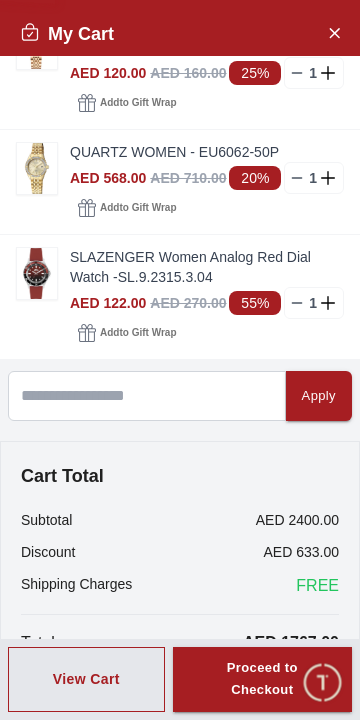 click at bounding box center [37, 168] 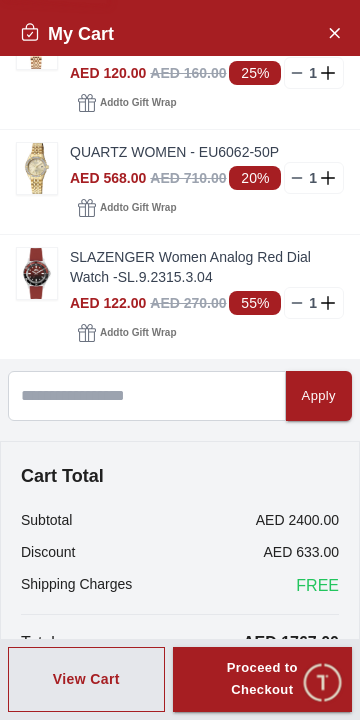 click at bounding box center [37, 168] 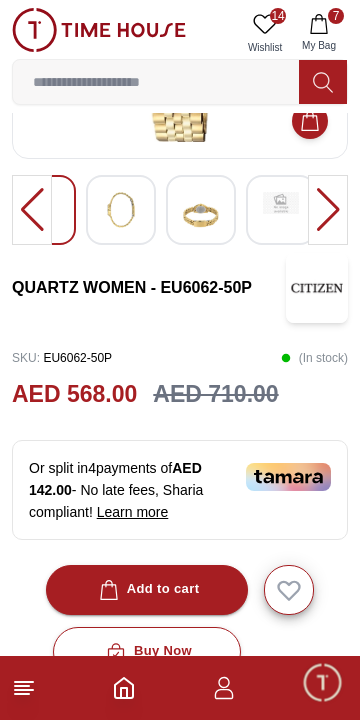 scroll, scrollTop: 264, scrollLeft: 0, axis: vertical 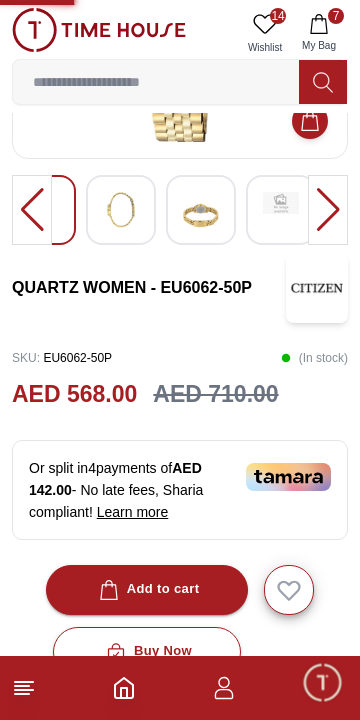 click at bounding box center (317, 288) 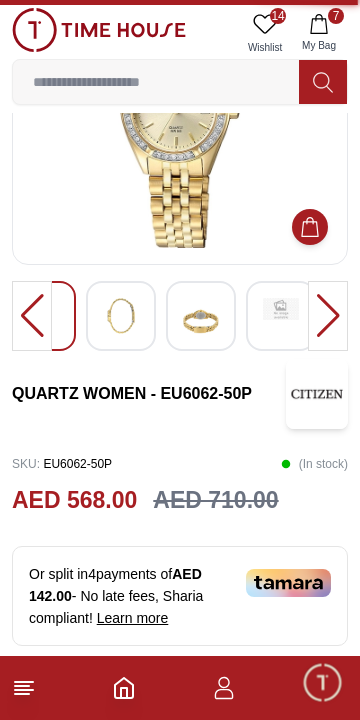 scroll, scrollTop: 0, scrollLeft: 0, axis: both 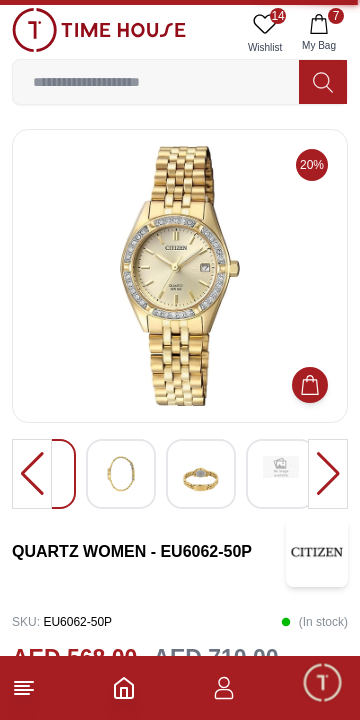 click at bounding box center [156, 82] 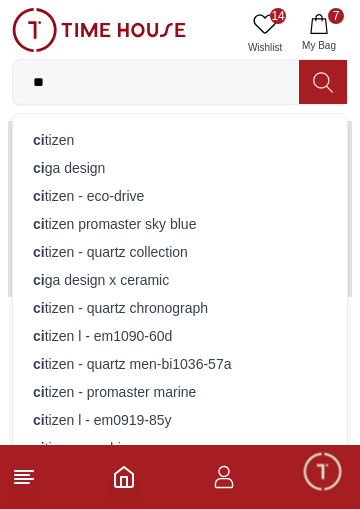 type on "**" 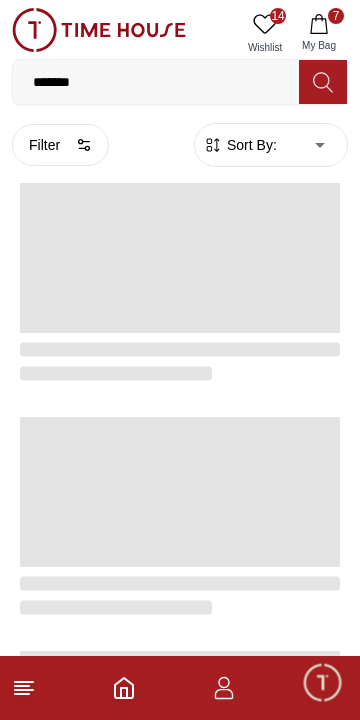 scroll, scrollTop: 12, scrollLeft: 0, axis: vertical 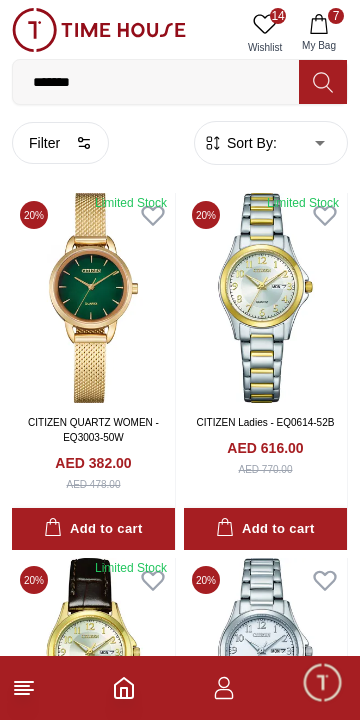 click on "Add to cart" at bounding box center [93, 529] 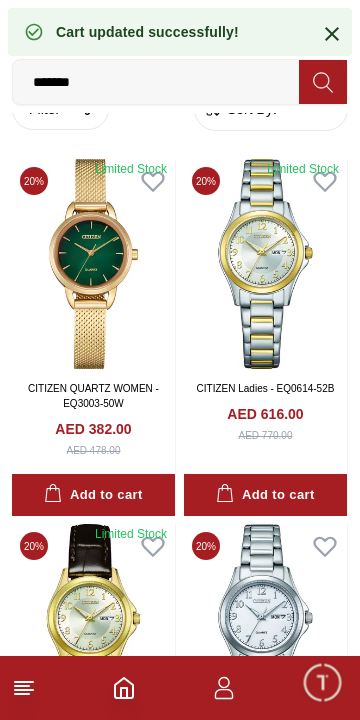 scroll, scrollTop: 45, scrollLeft: 0, axis: vertical 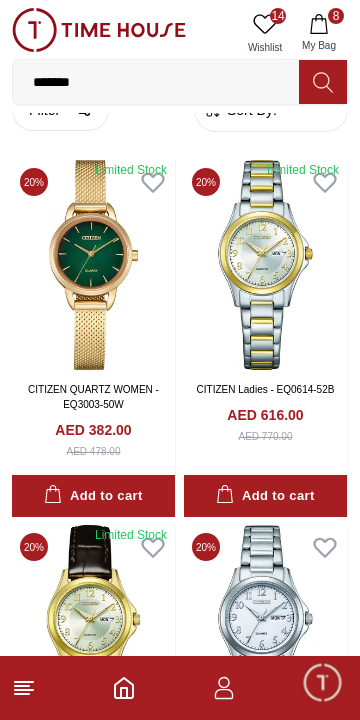 click at bounding box center (93, 265) 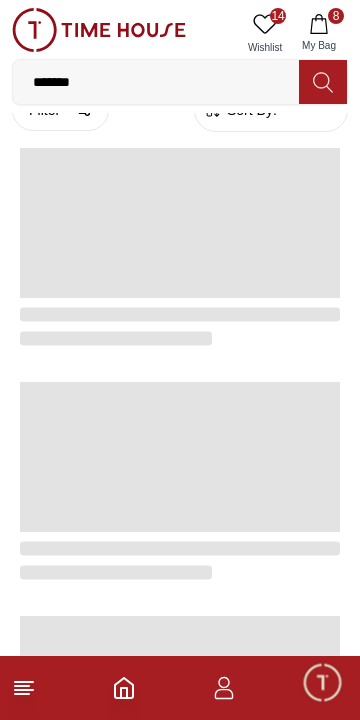 scroll, scrollTop: 0, scrollLeft: 0, axis: both 